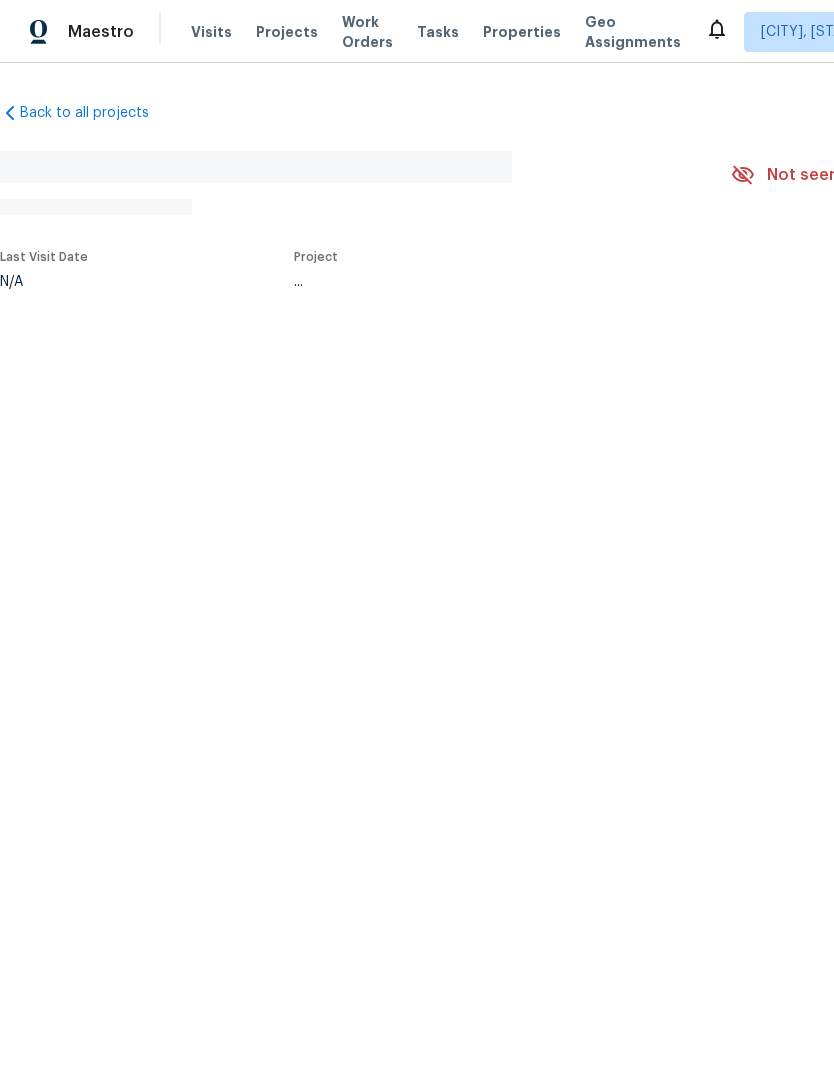 scroll, scrollTop: 0, scrollLeft: 0, axis: both 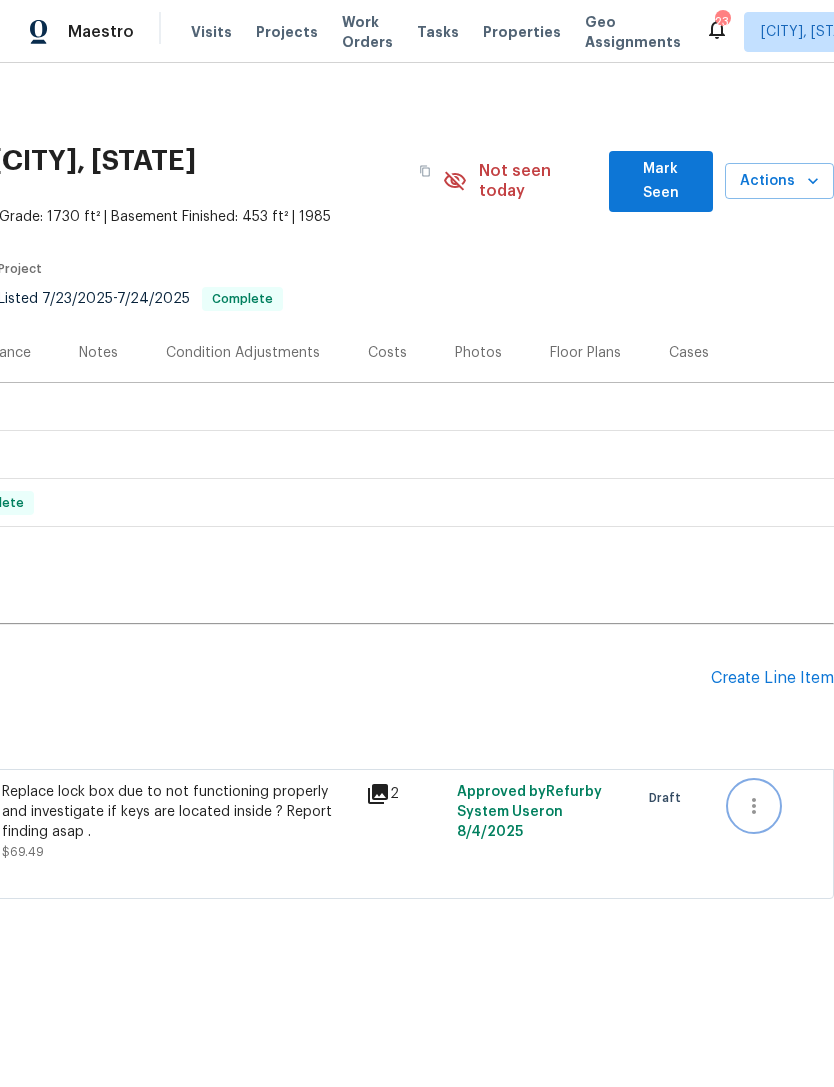 click 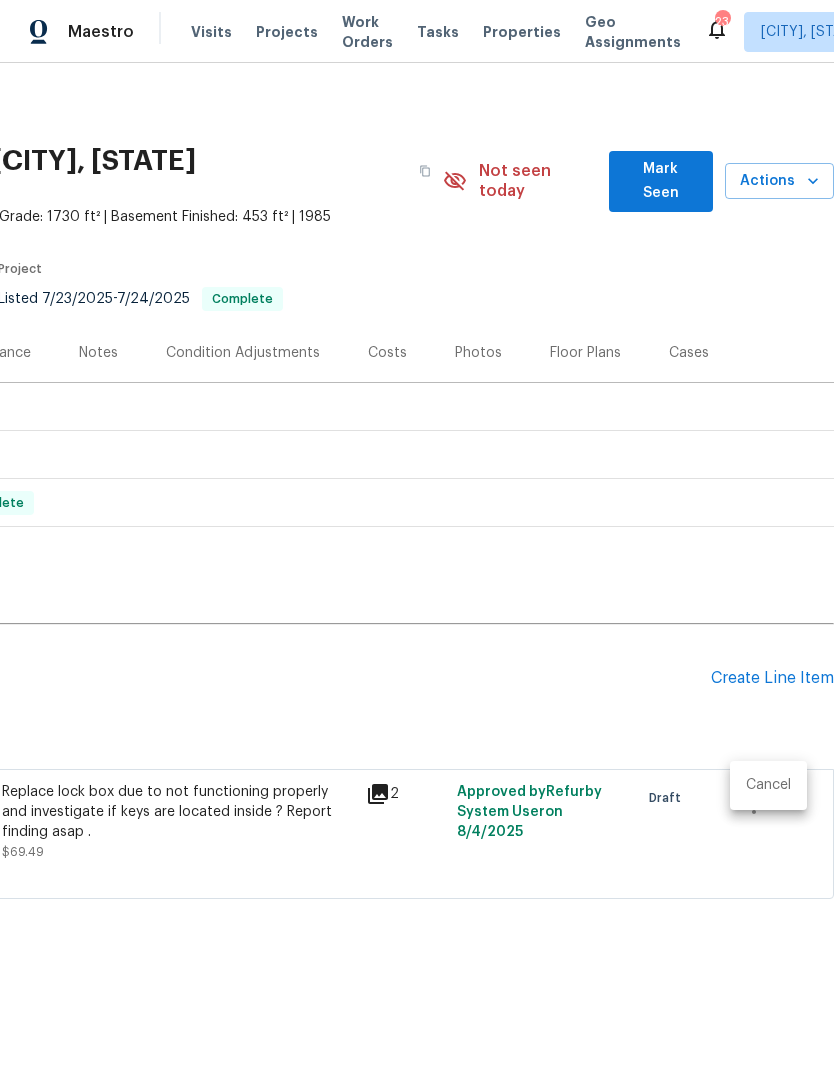 click on "Cancel" at bounding box center (768, 785) 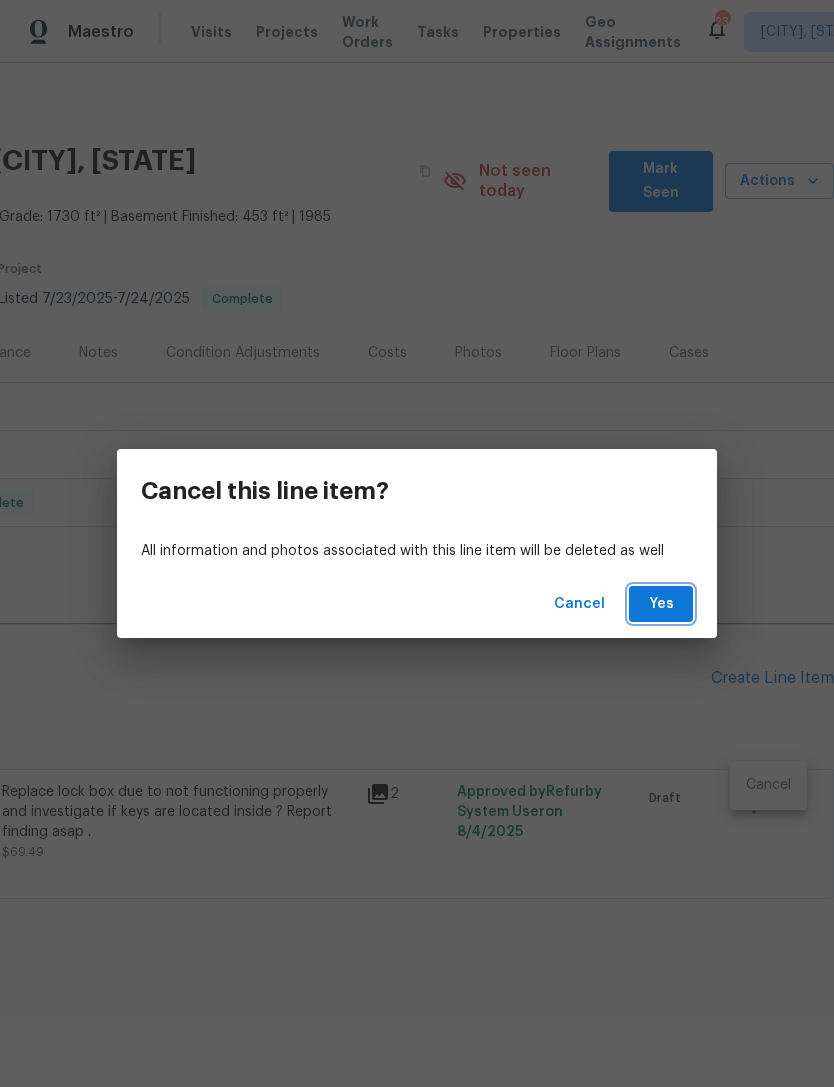 click on "Yes" at bounding box center [661, 604] 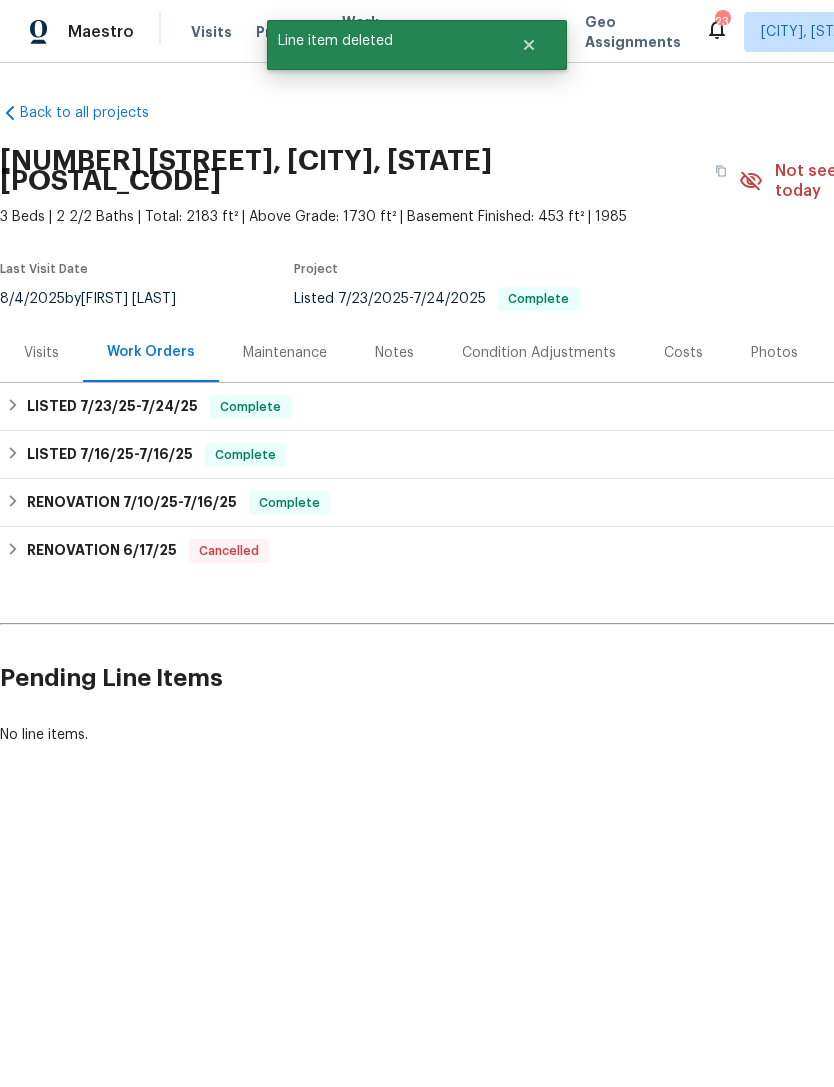 scroll, scrollTop: 0, scrollLeft: 0, axis: both 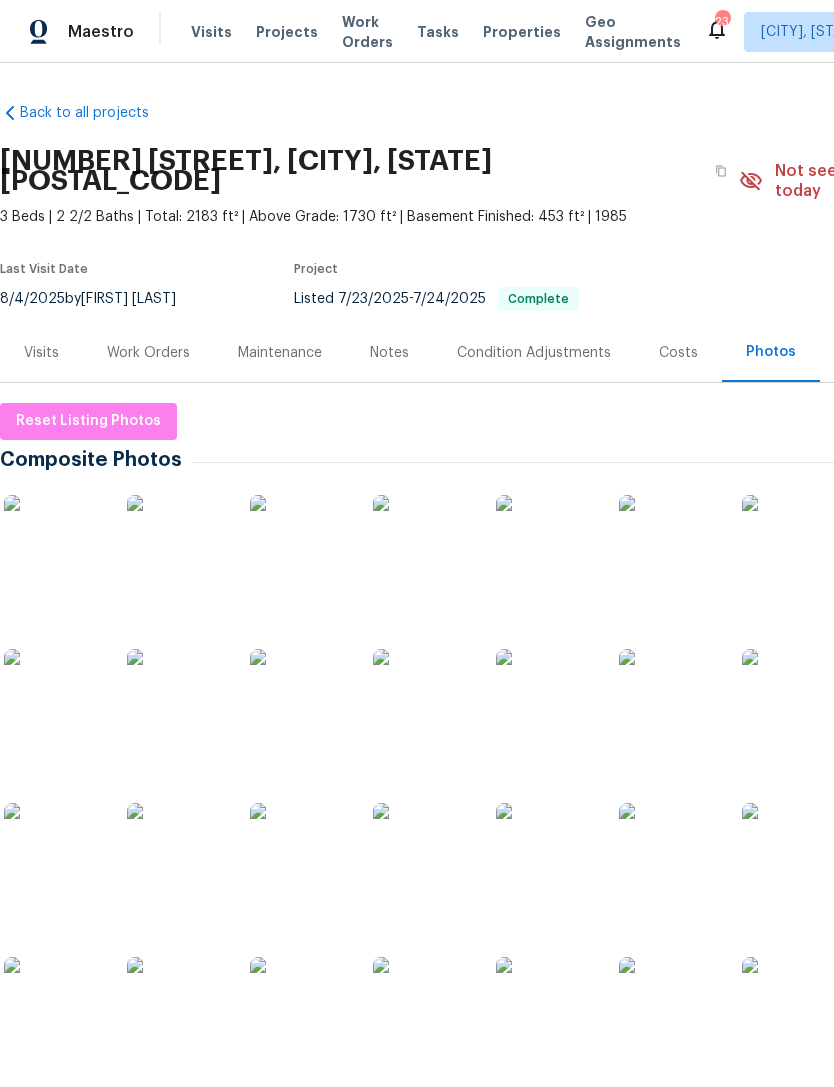 click on "Notes" at bounding box center (389, 353) 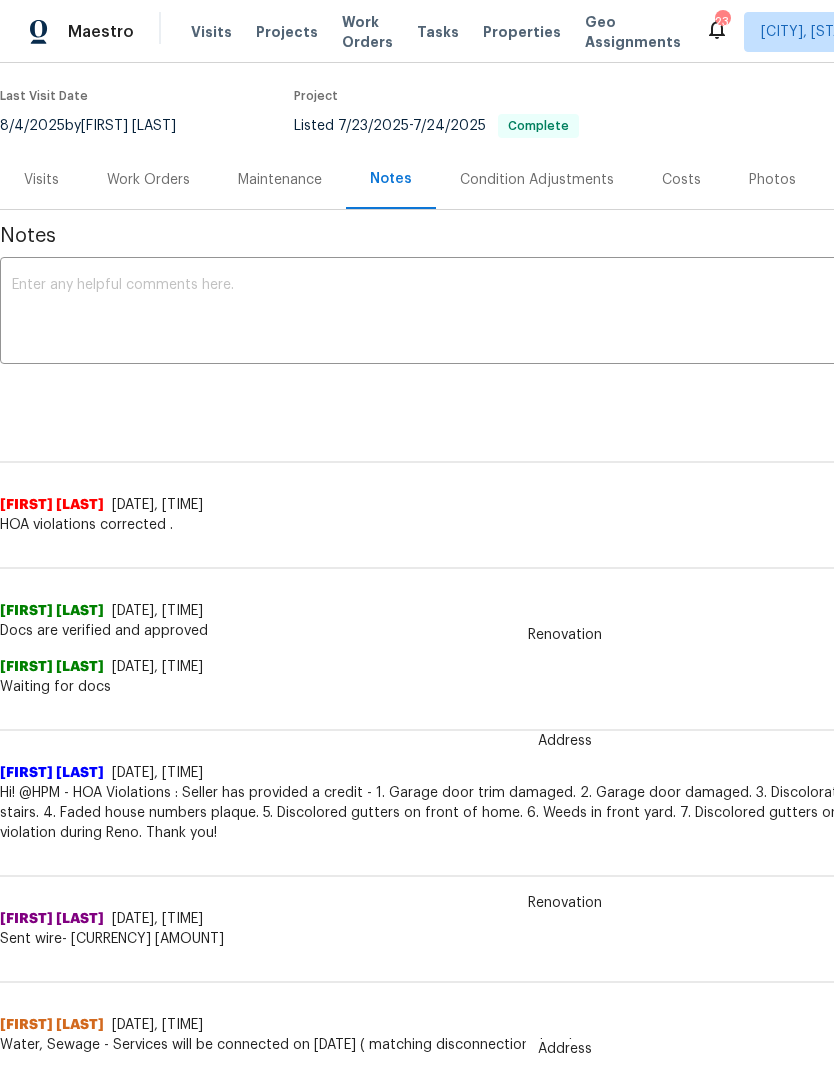 scroll, scrollTop: 174, scrollLeft: 0, axis: vertical 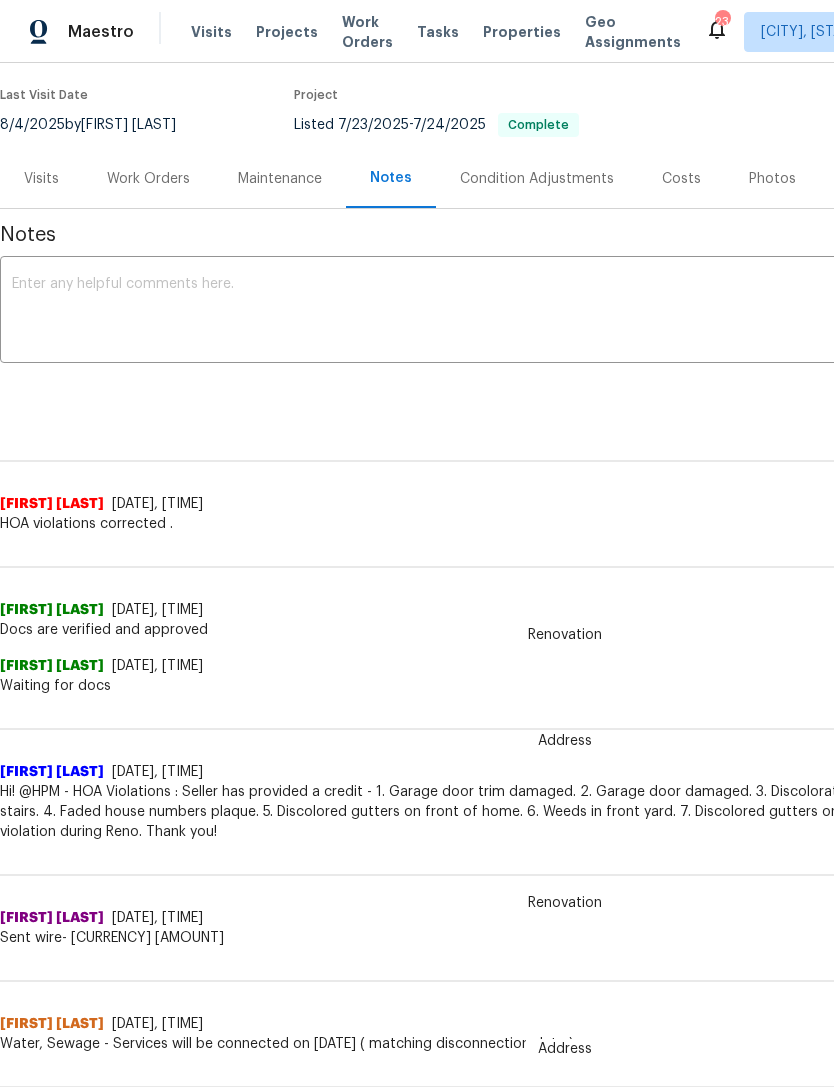 click on "Work Orders" at bounding box center (148, 179) 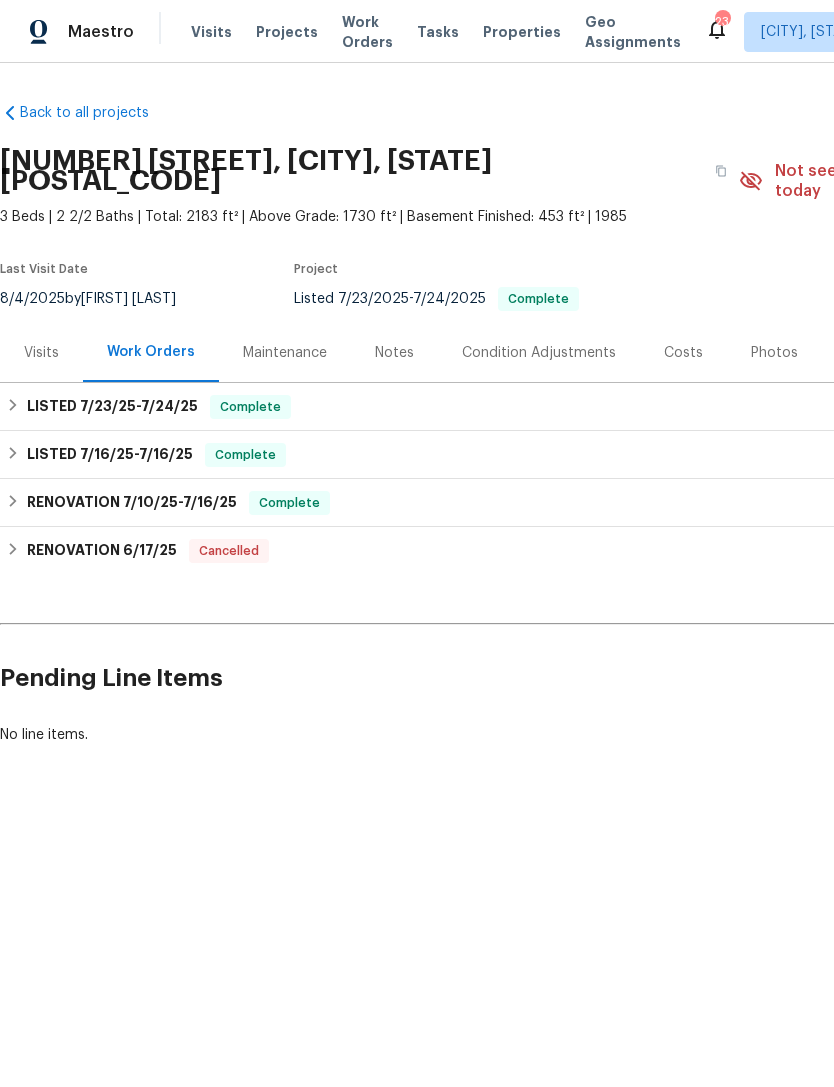 scroll, scrollTop: 0, scrollLeft: 0, axis: both 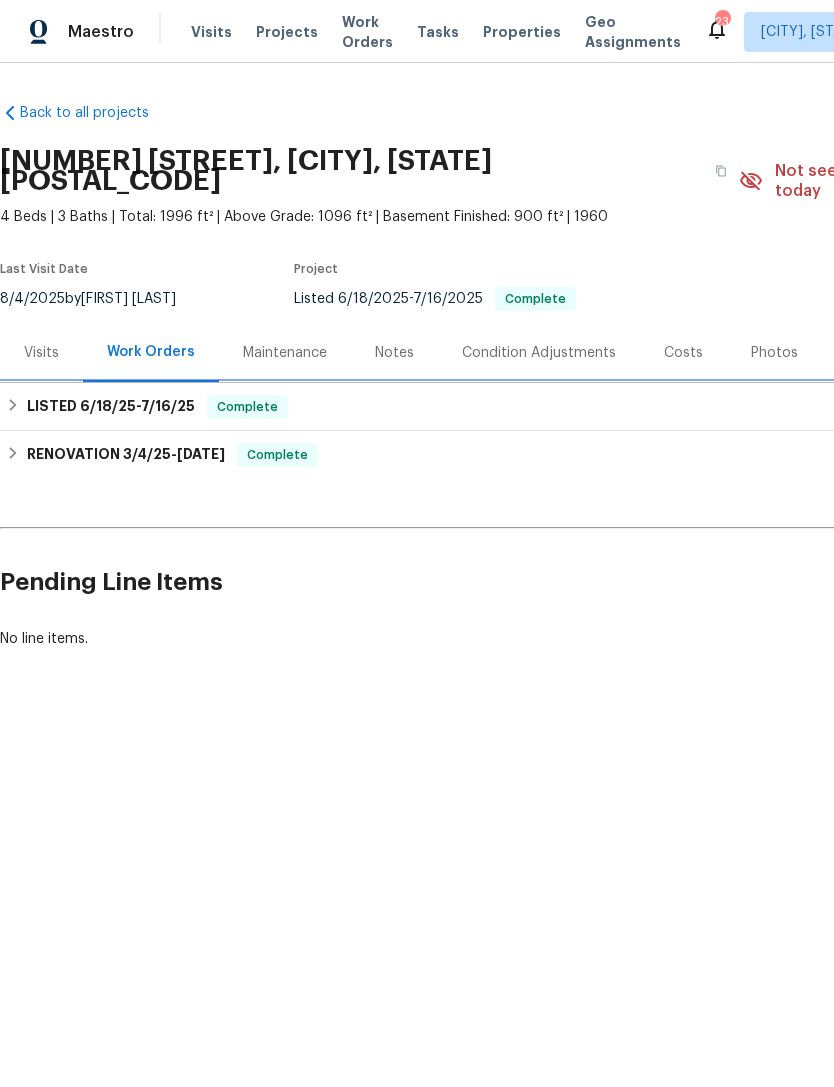 click on "LISTED   [DATE]  -  [DATE]" at bounding box center [111, 407] 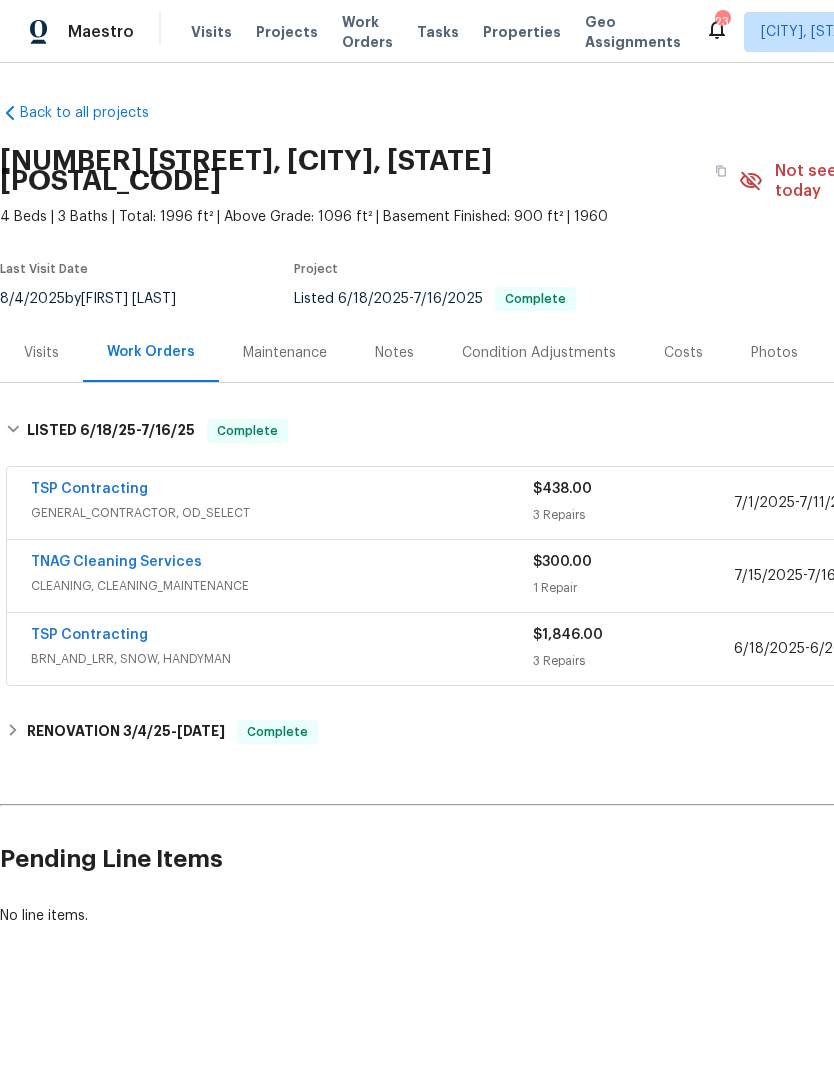 click on "TSP Contracting" at bounding box center (89, 489) 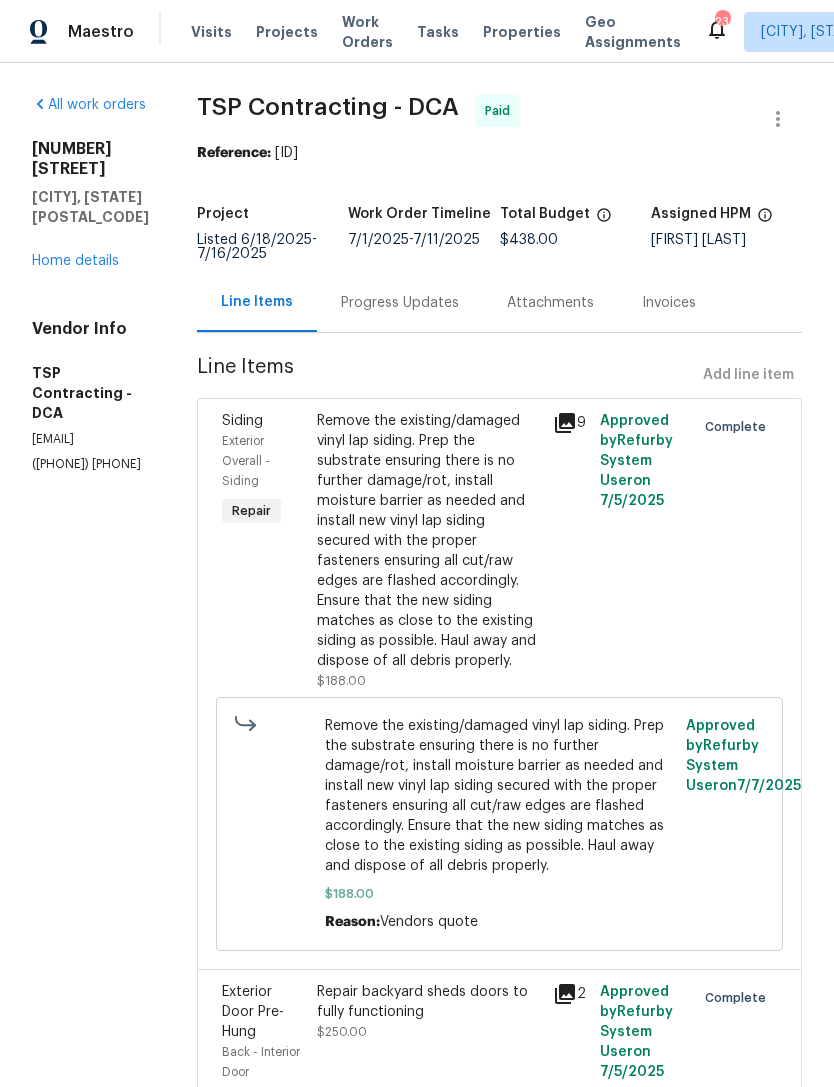click on "Progress Updates" at bounding box center (400, 302) 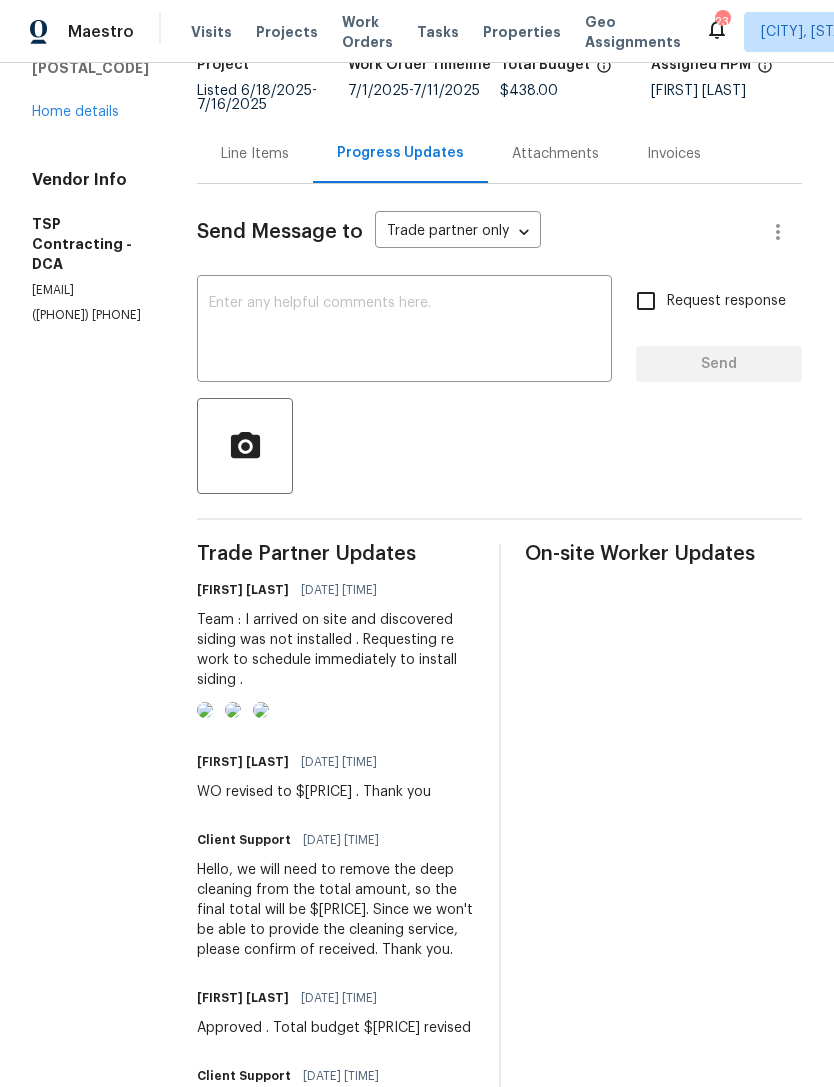 scroll, scrollTop: 143, scrollLeft: 0, axis: vertical 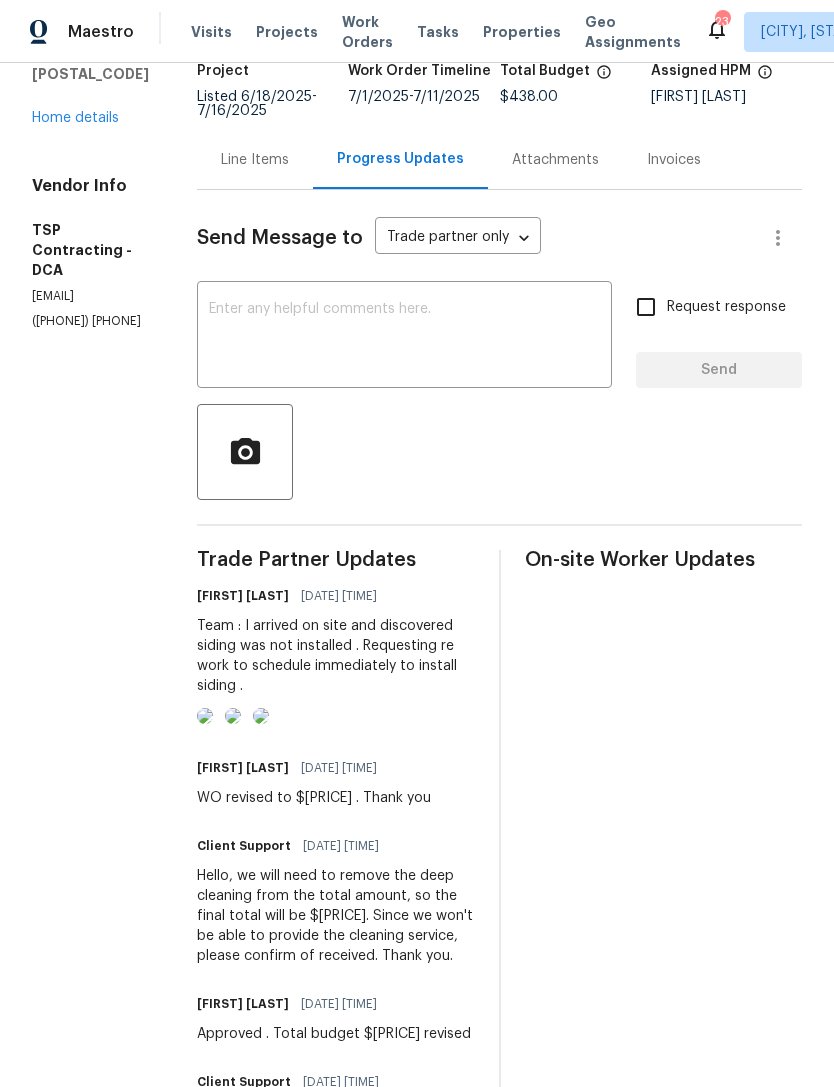 click at bounding box center [404, 337] 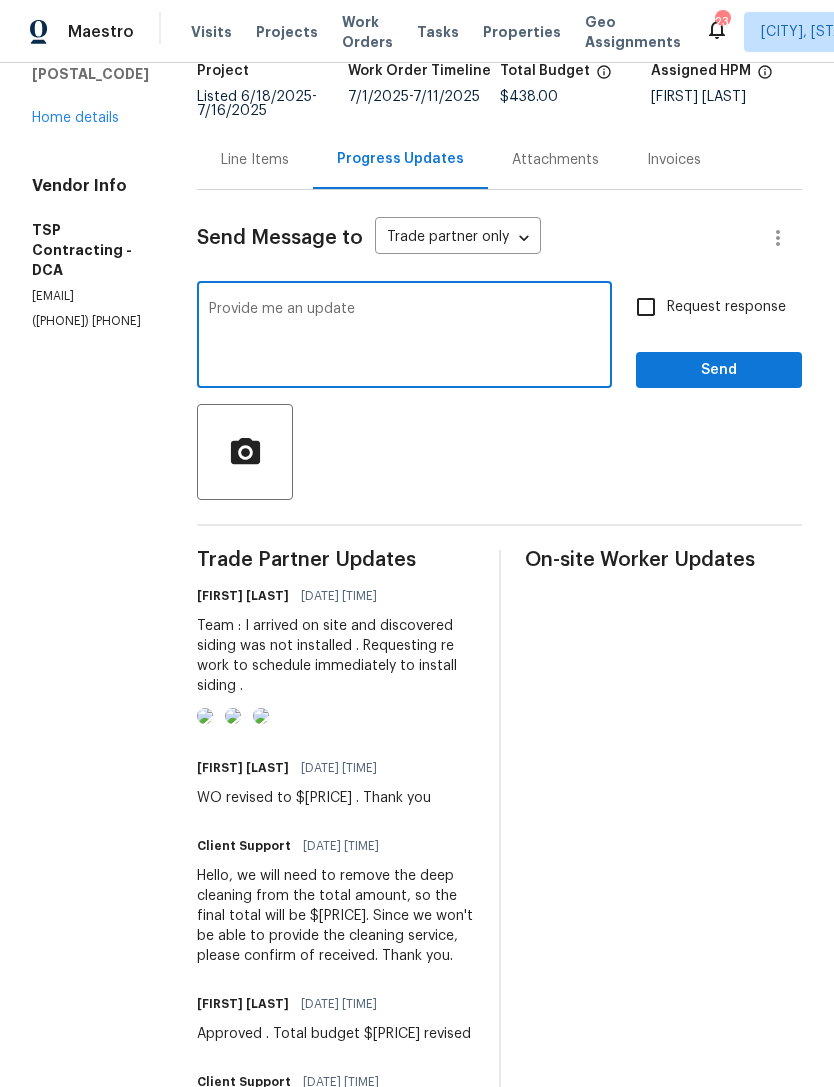 click on "Provide me an update  x ​" at bounding box center [404, 337] 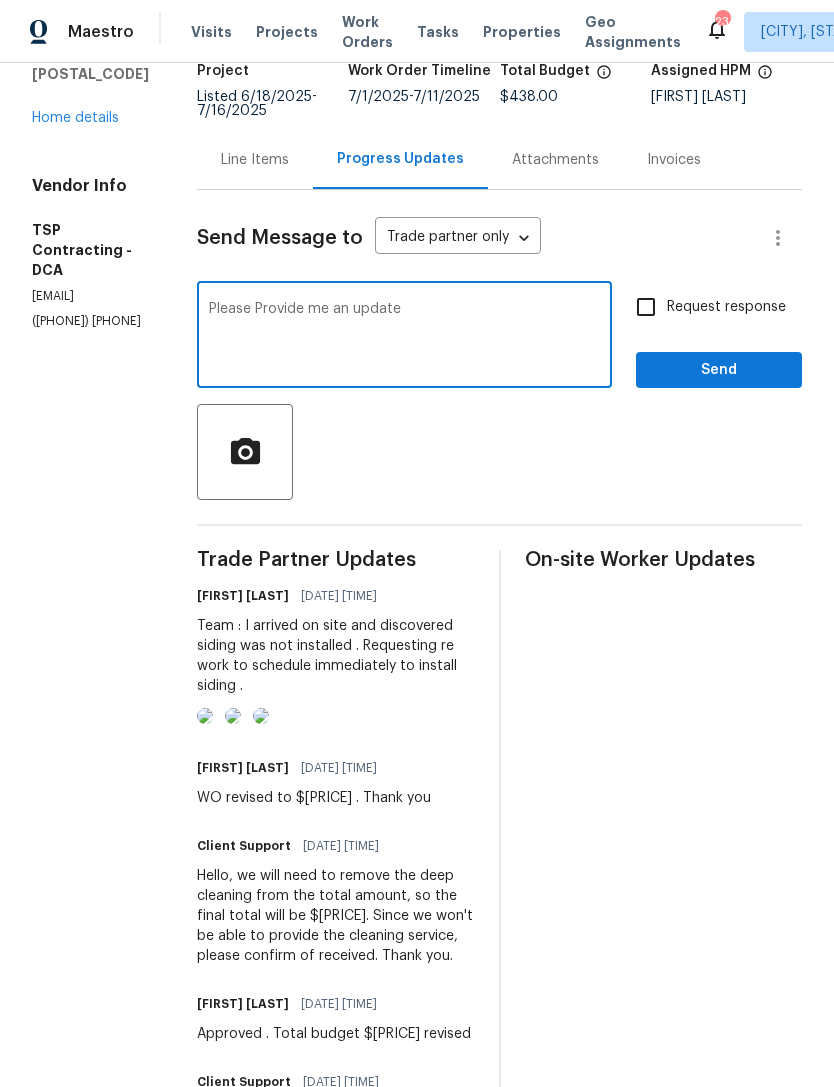 click on "Please Provide me an update" at bounding box center (404, 337) 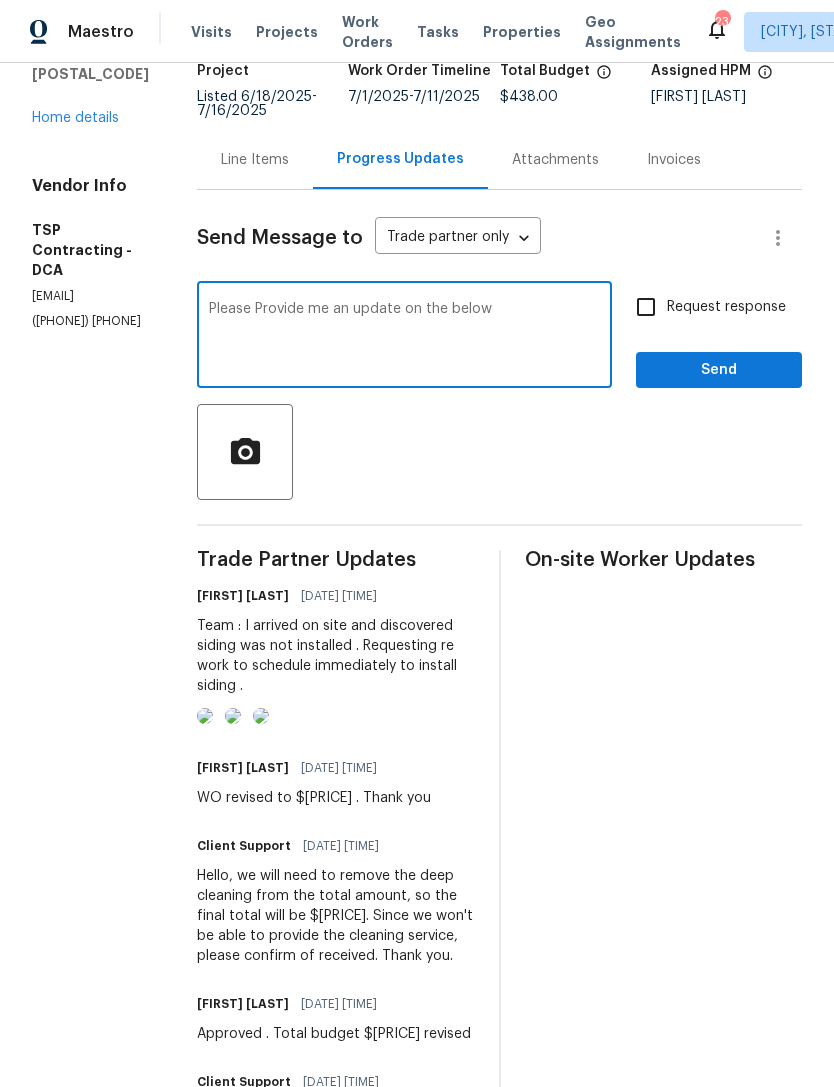 type on "Please Provide me an update on the below" 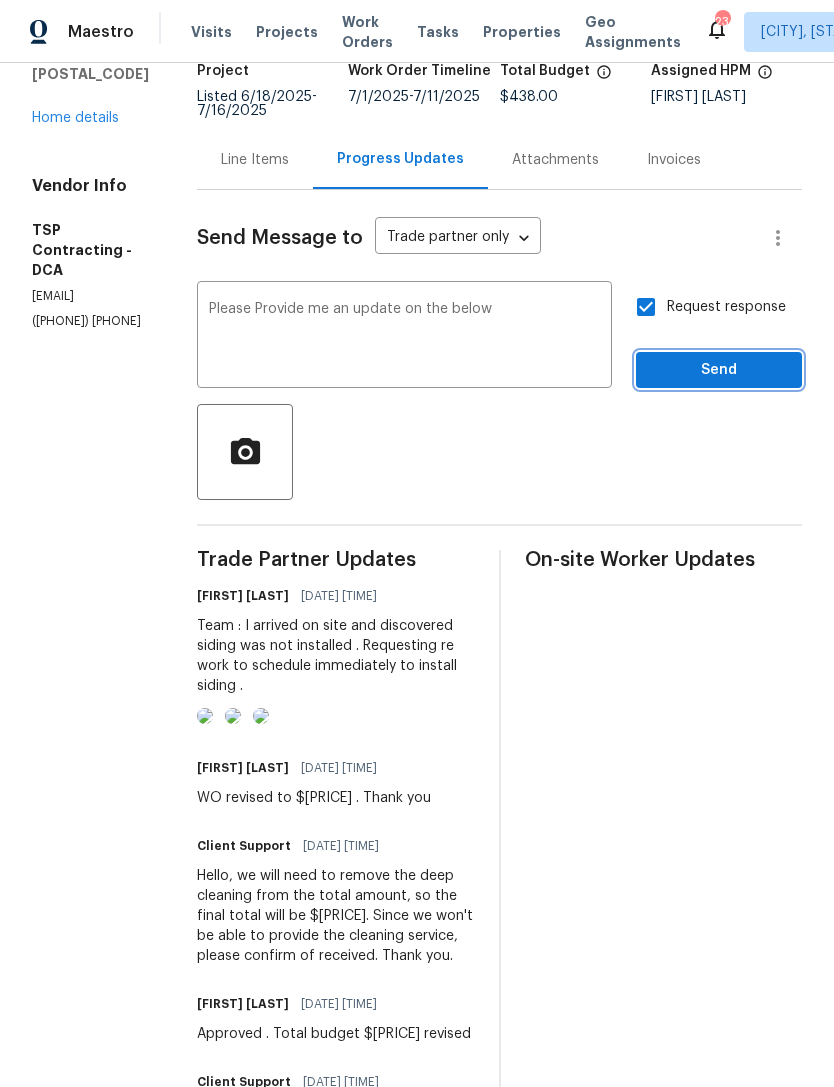 click on "Send" at bounding box center (719, 370) 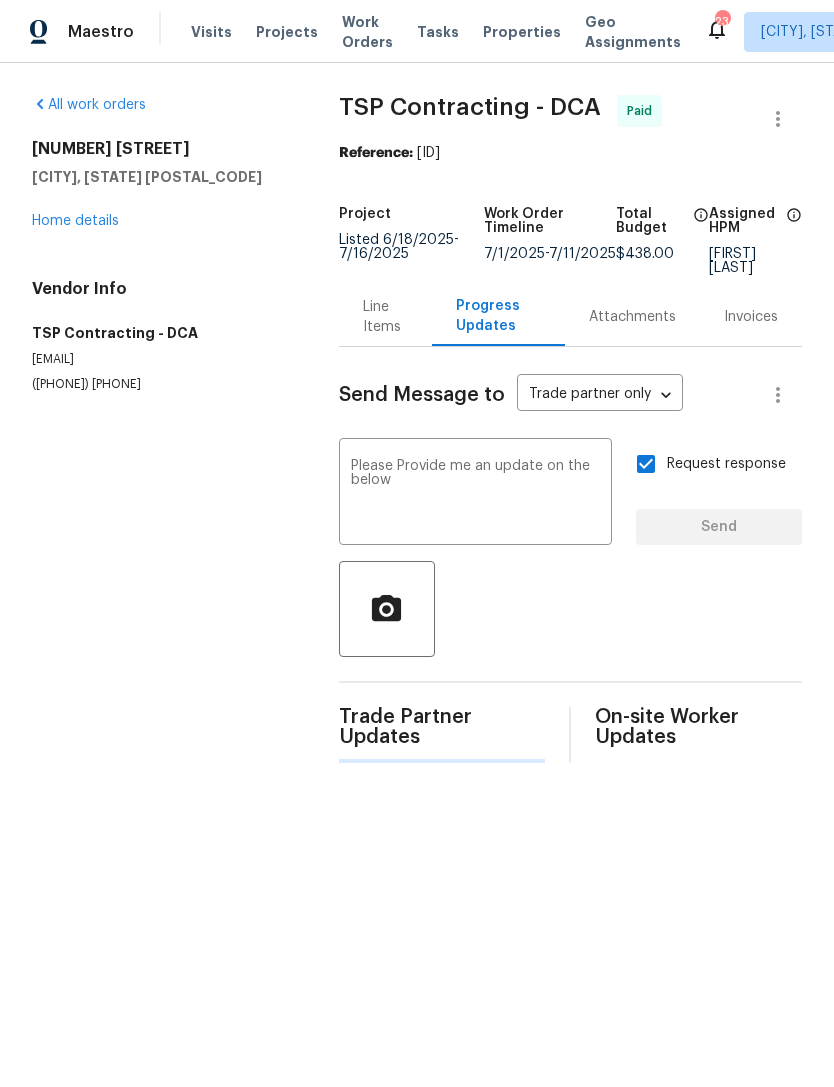 scroll, scrollTop: 0, scrollLeft: 0, axis: both 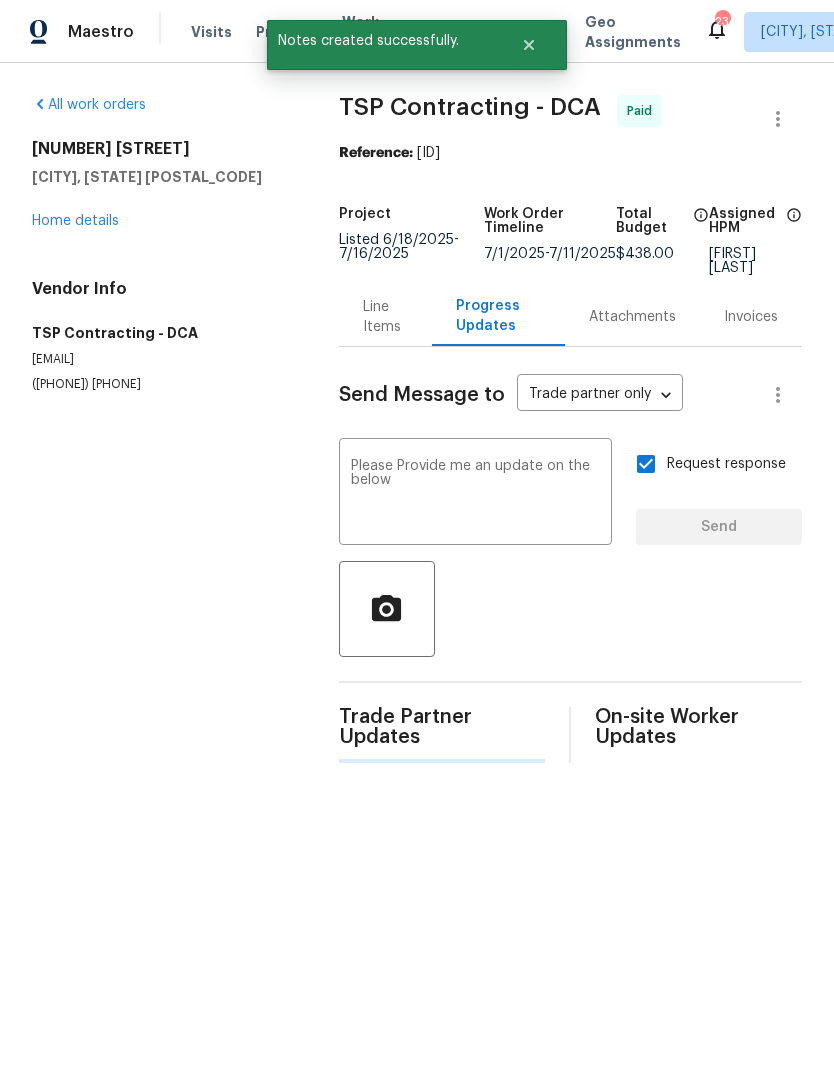 type 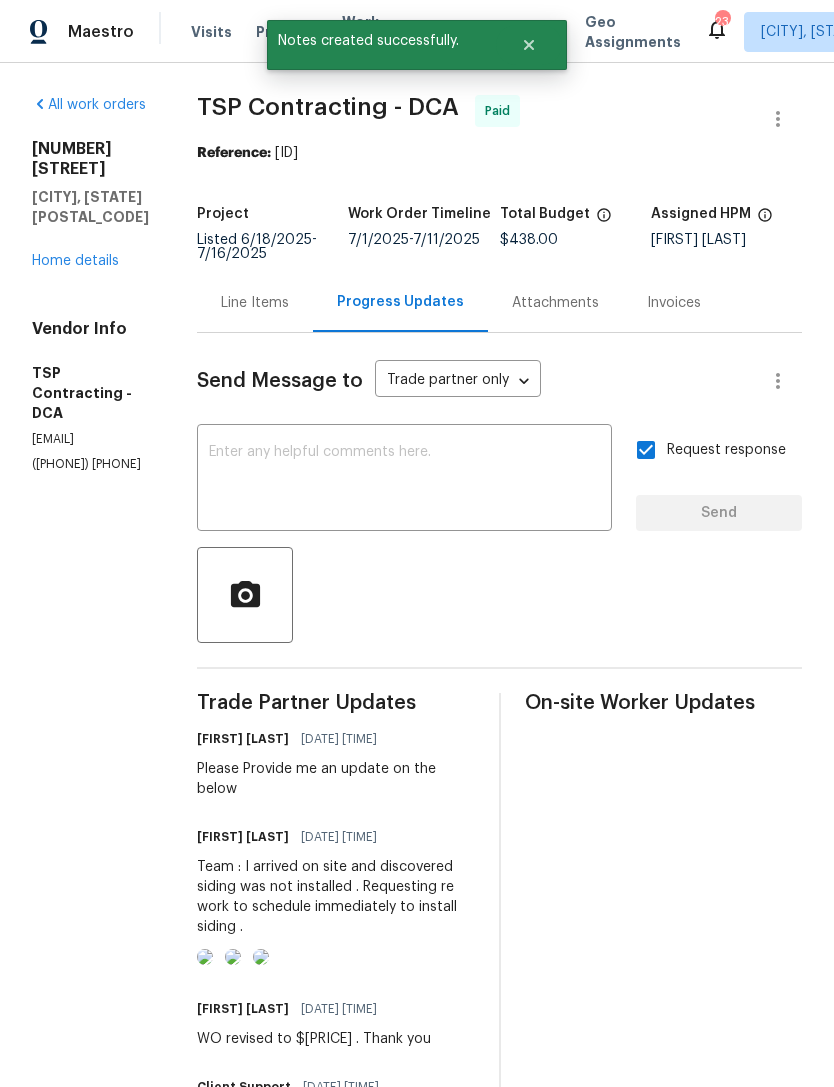 click on "Home details" at bounding box center (75, 261) 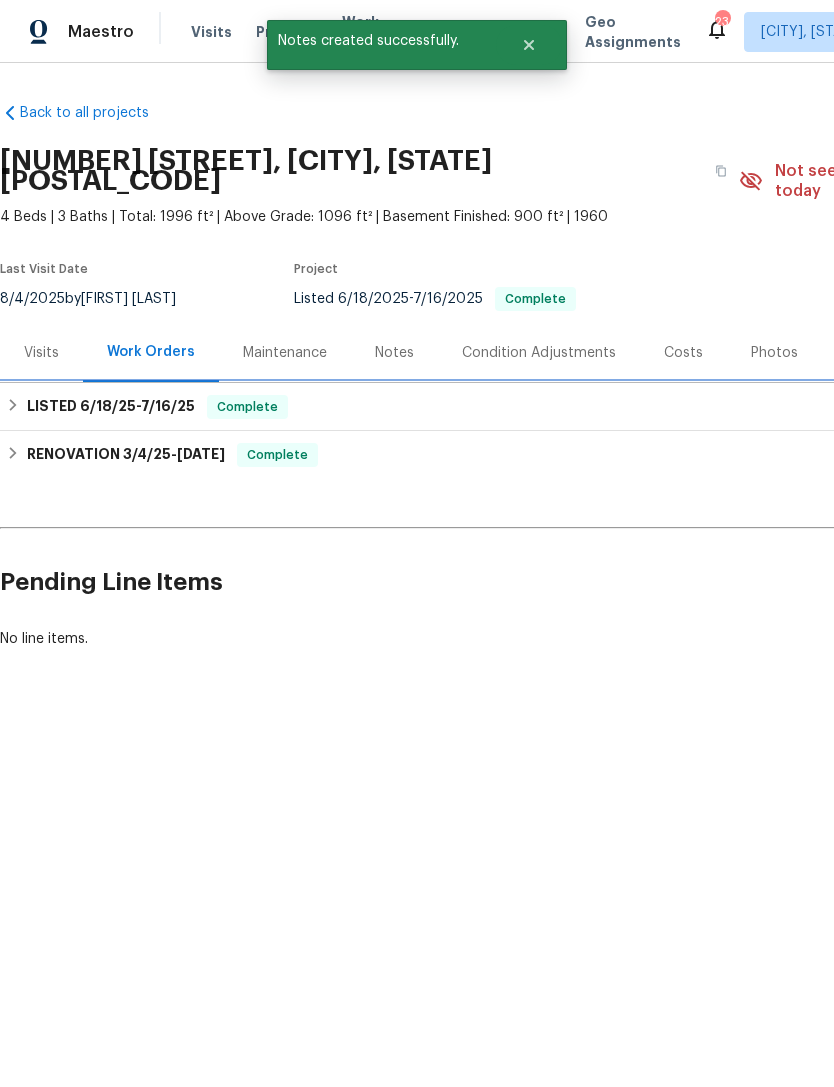 click on "LISTED   6/18/25  -  7/16/25" at bounding box center (111, 407) 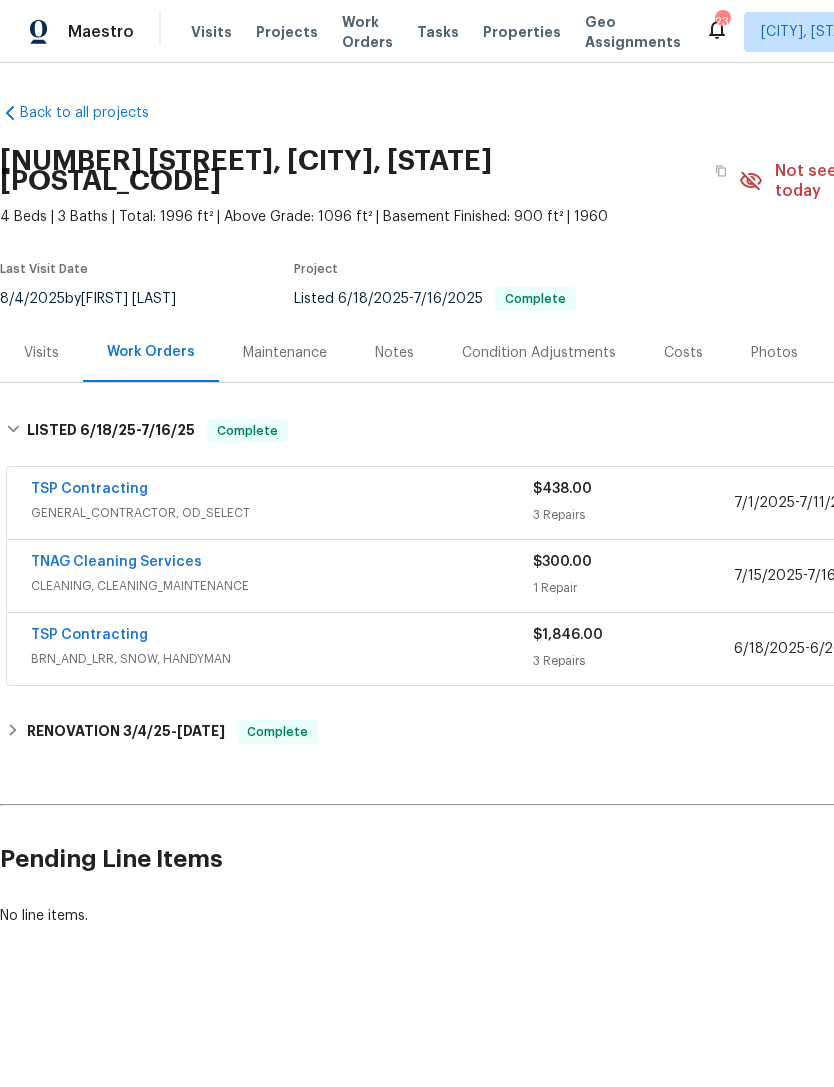 click on "TSP Contracting" at bounding box center [89, 635] 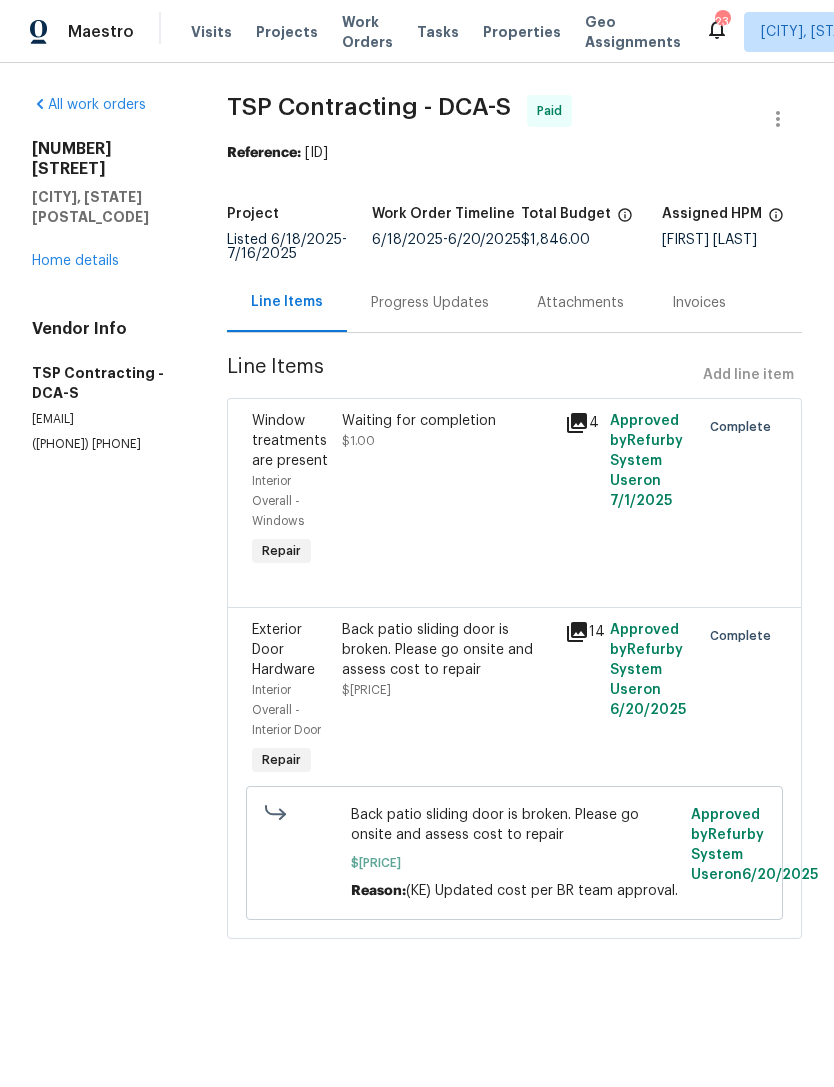 click on "Progress Updates" at bounding box center [430, 302] 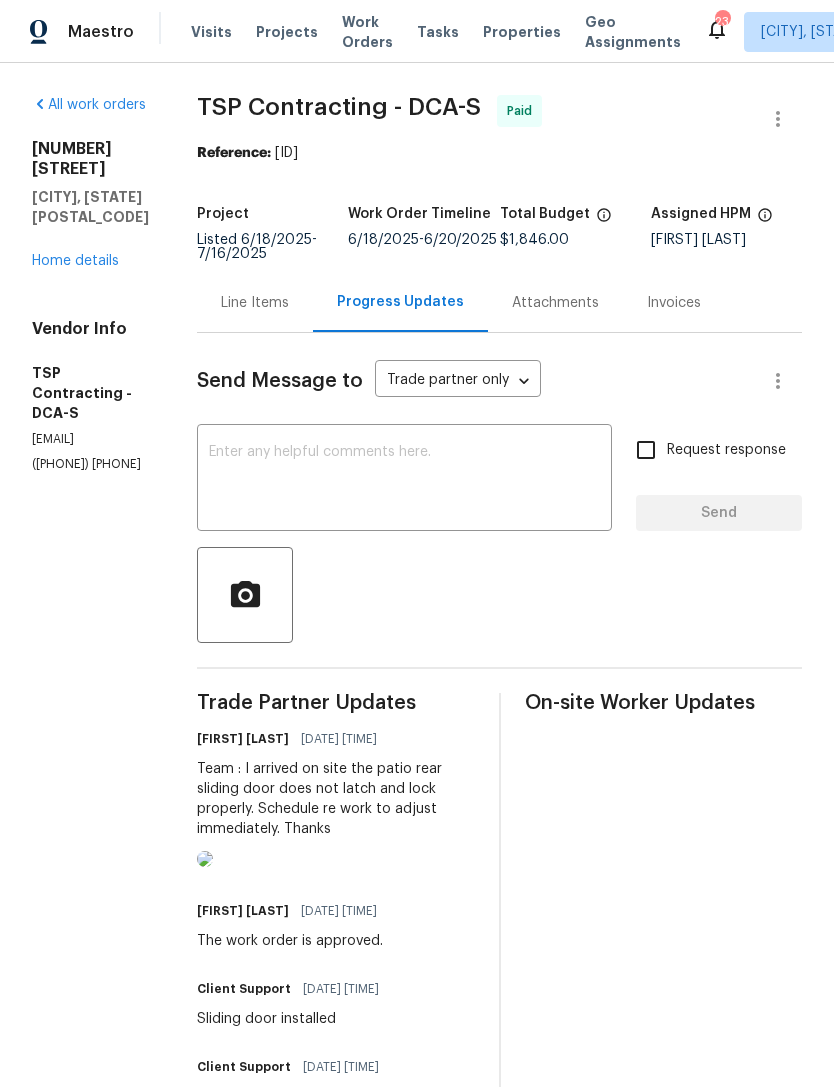 click at bounding box center [404, 480] 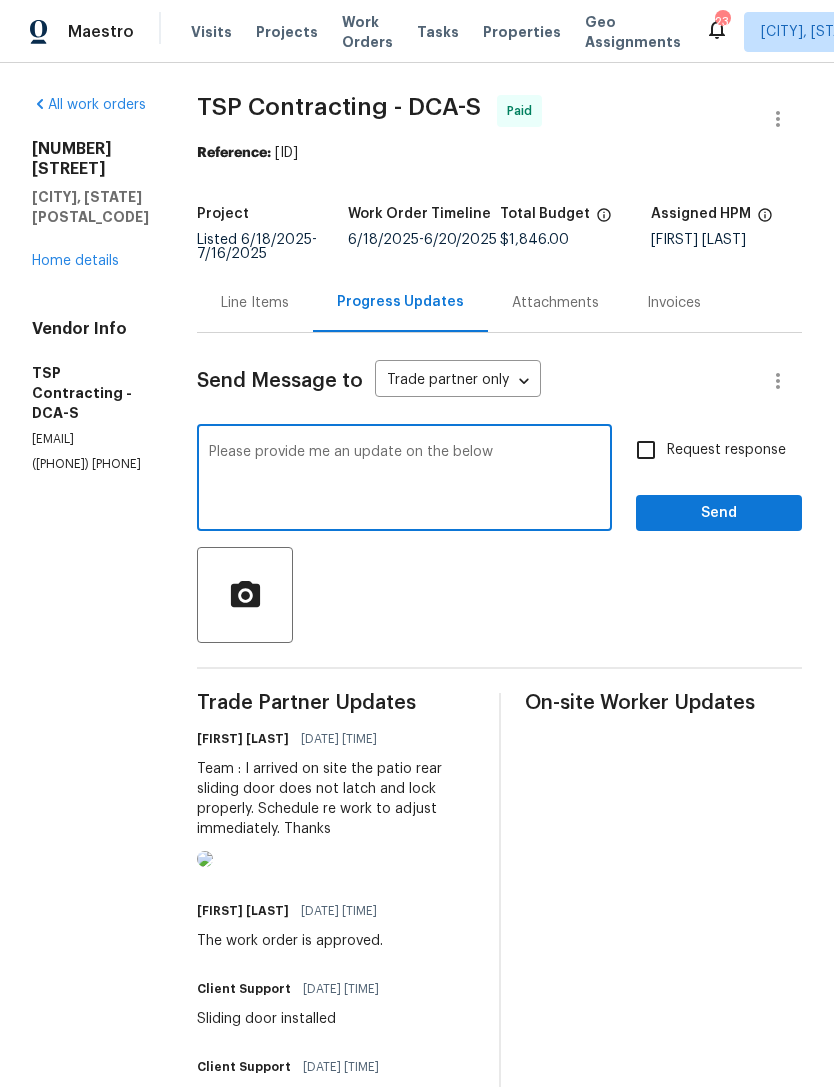 type on "Please provide me an update on the below" 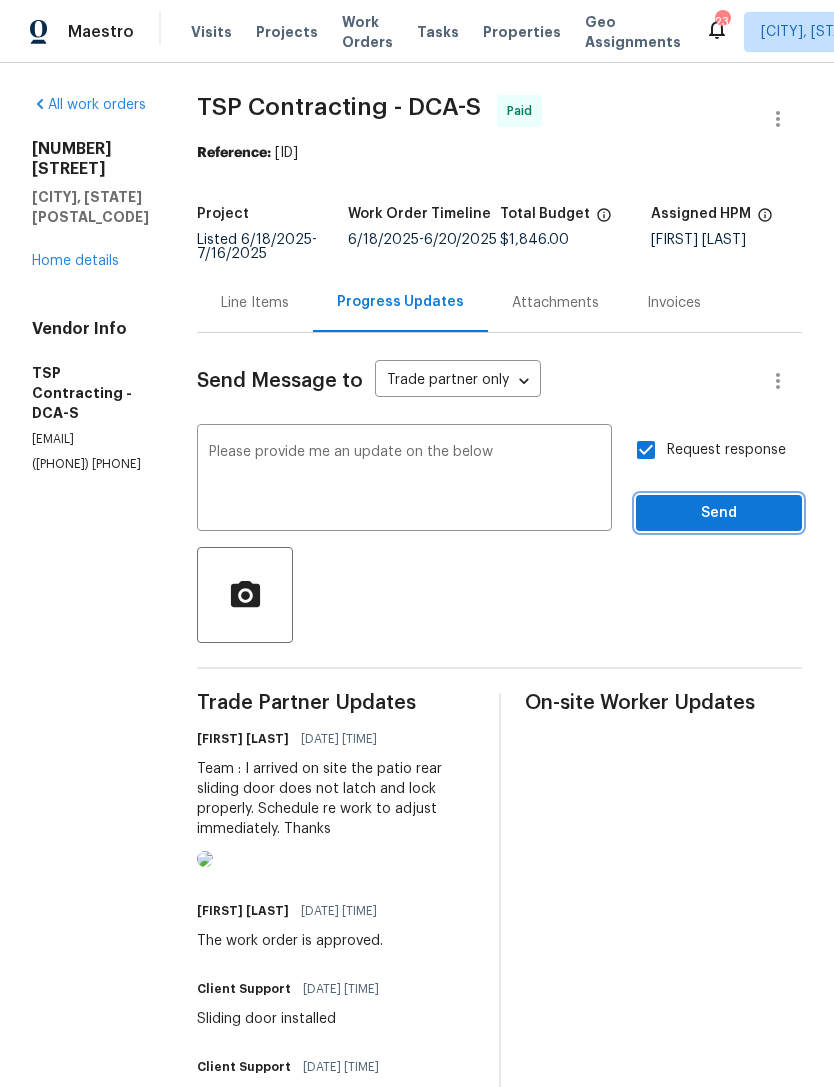 click on "Send" at bounding box center (719, 513) 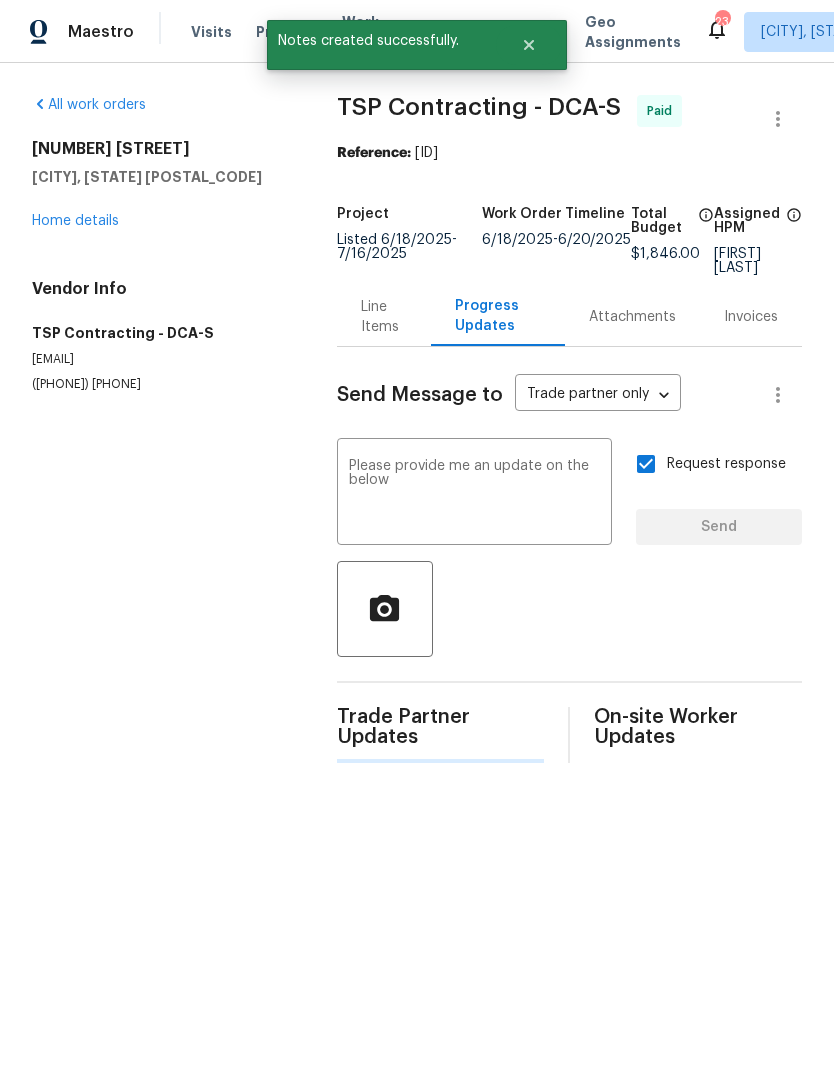 type 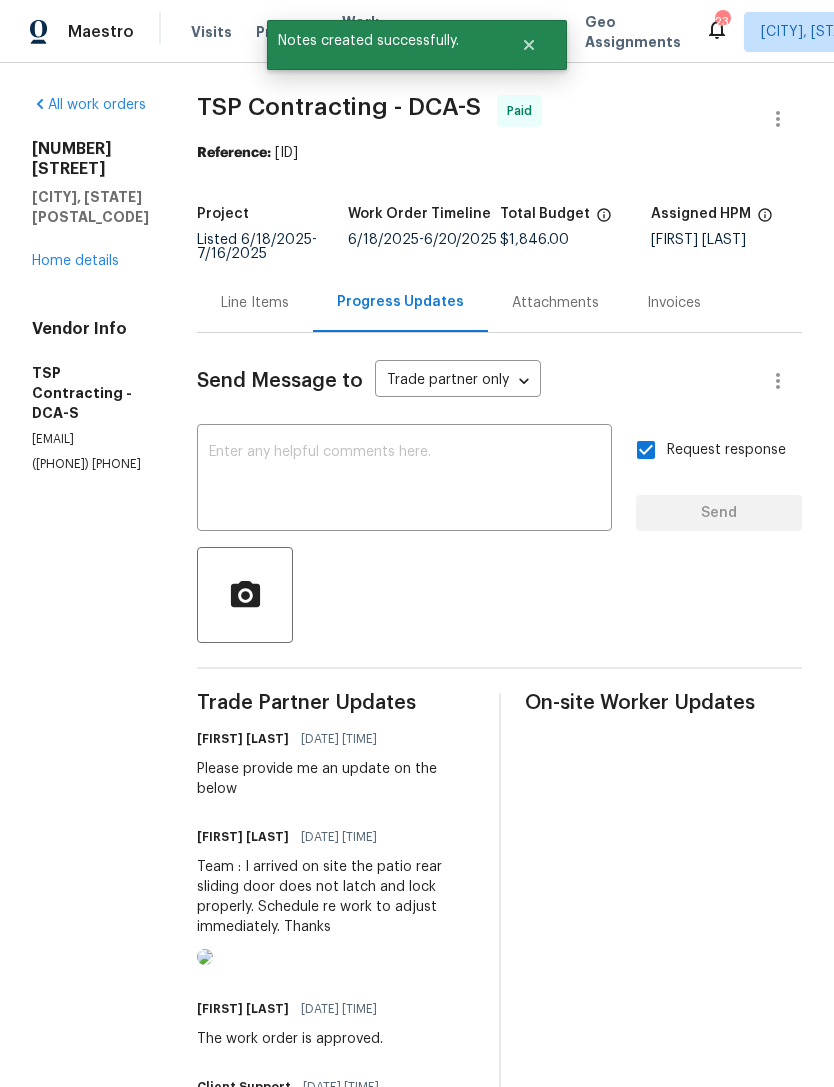 click on "Home details" at bounding box center [75, 261] 